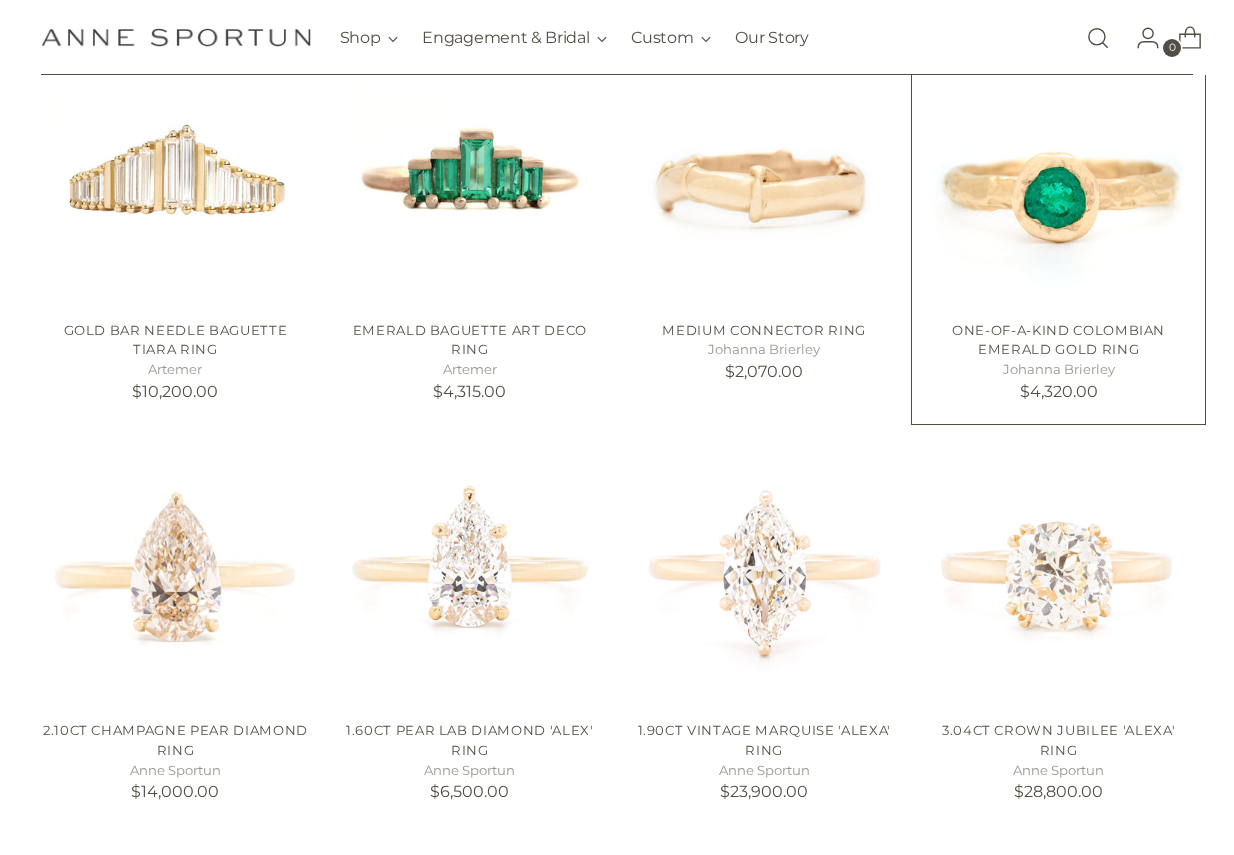 scroll, scrollTop: 900, scrollLeft: 0, axis: vertical 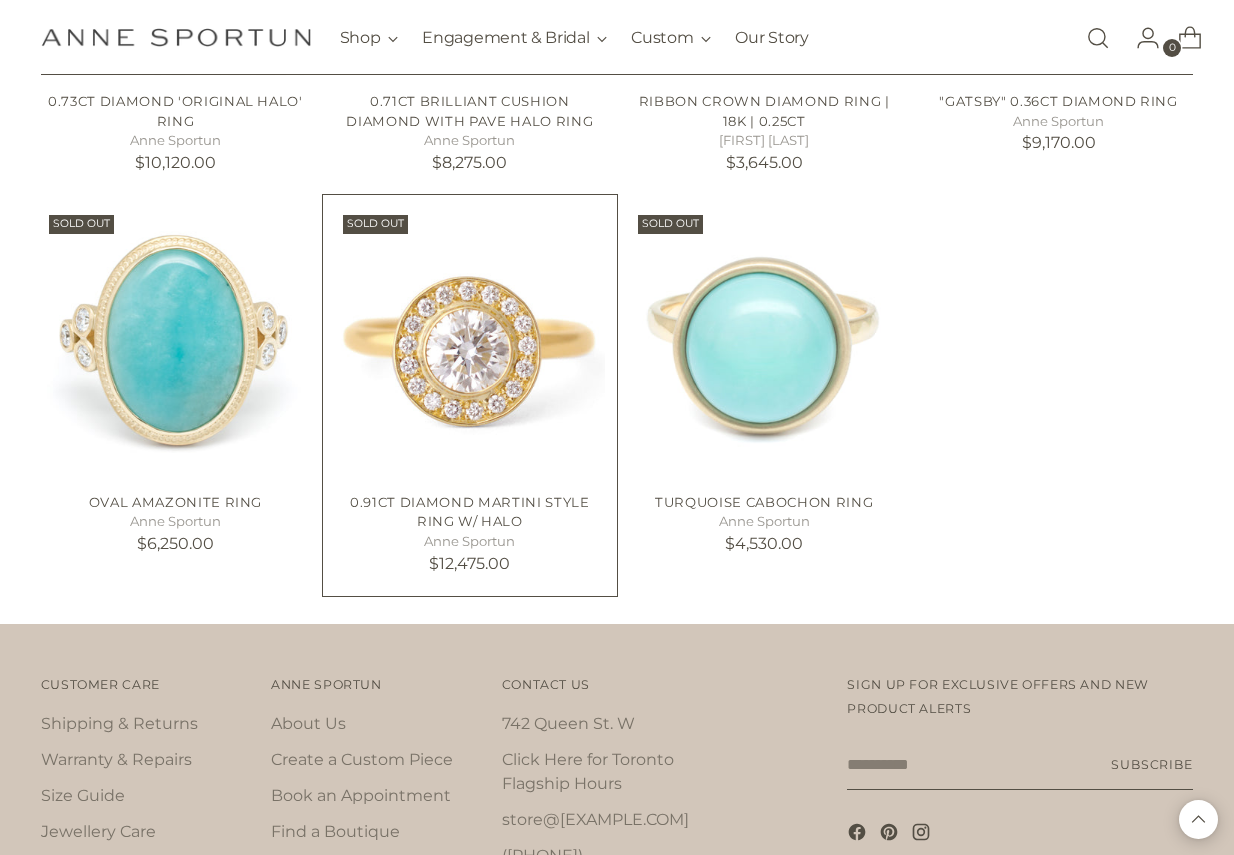 click at bounding box center (0, 0) 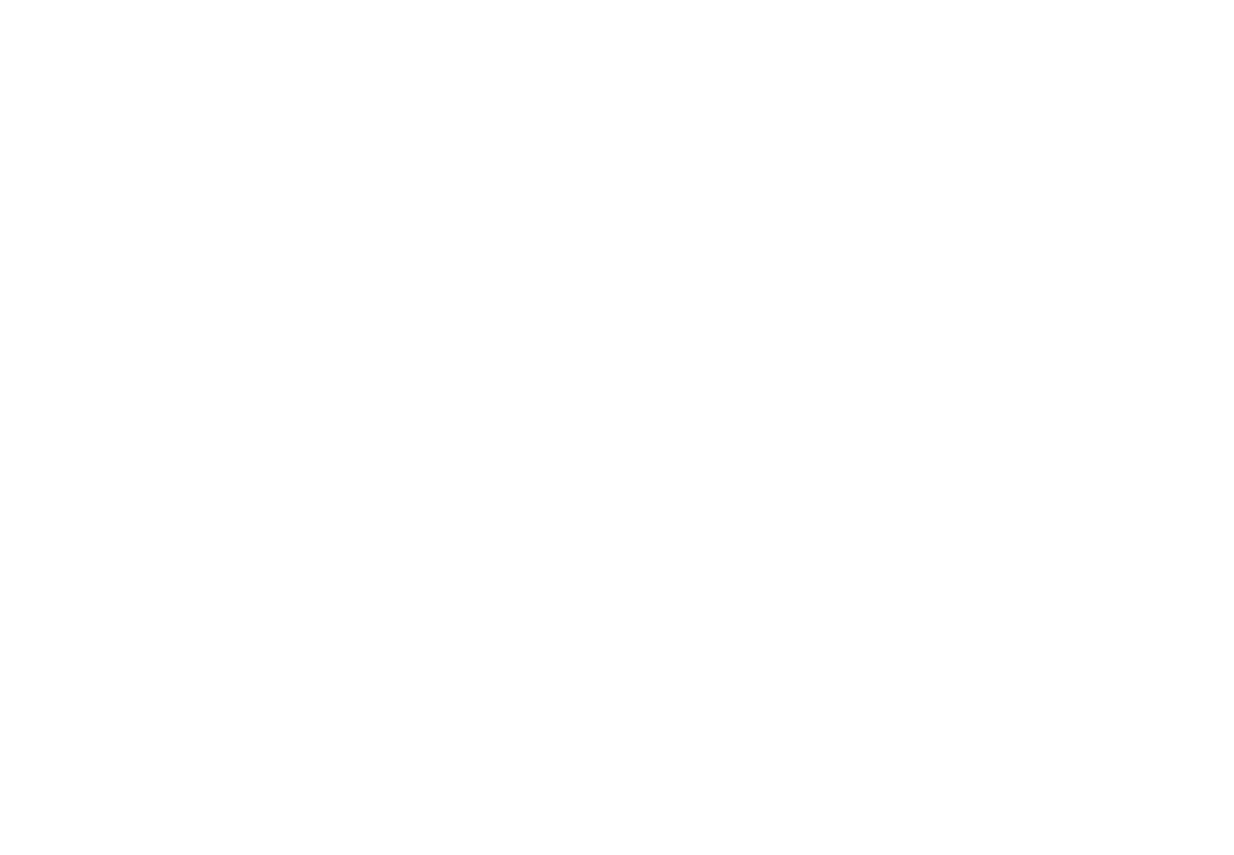 scroll, scrollTop: 0, scrollLeft: 0, axis: both 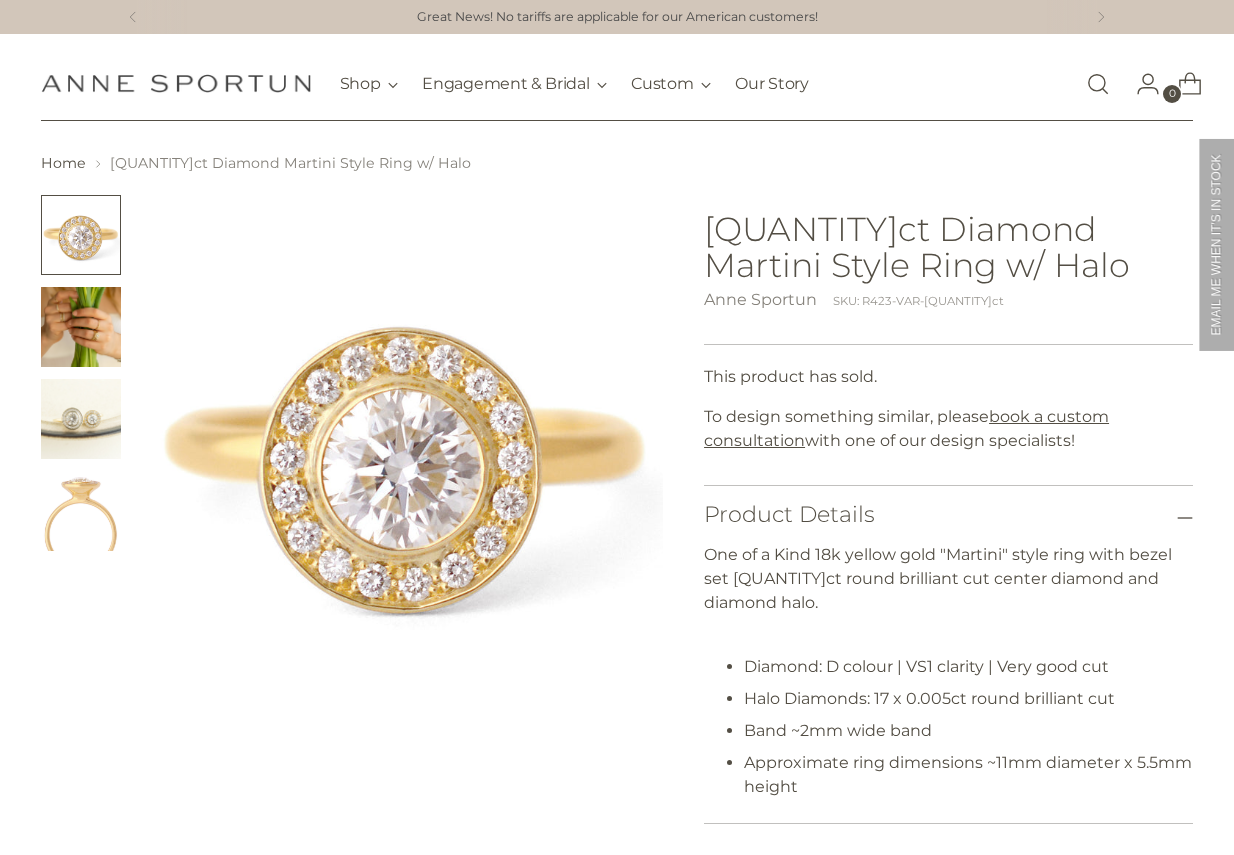 click at bounding box center (81, 419) 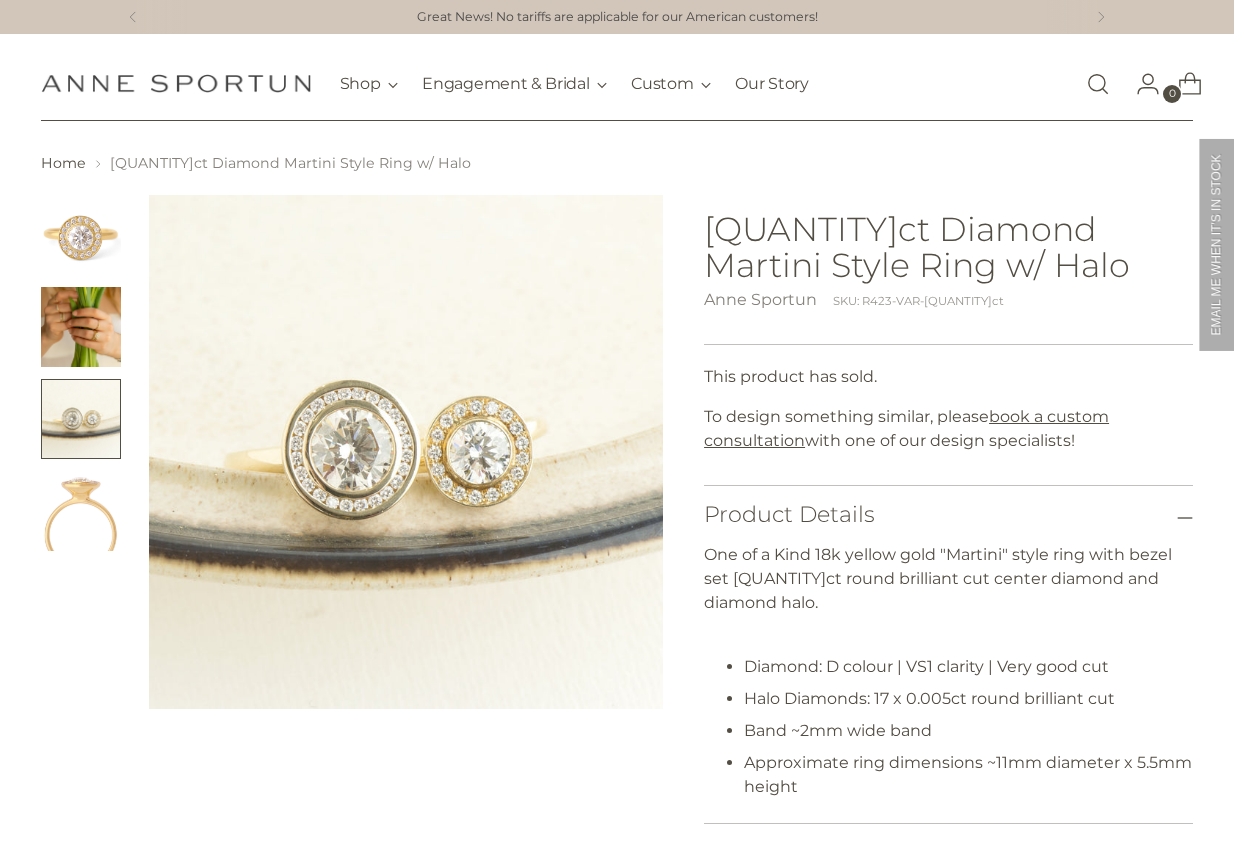 click at bounding box center [81, 327] 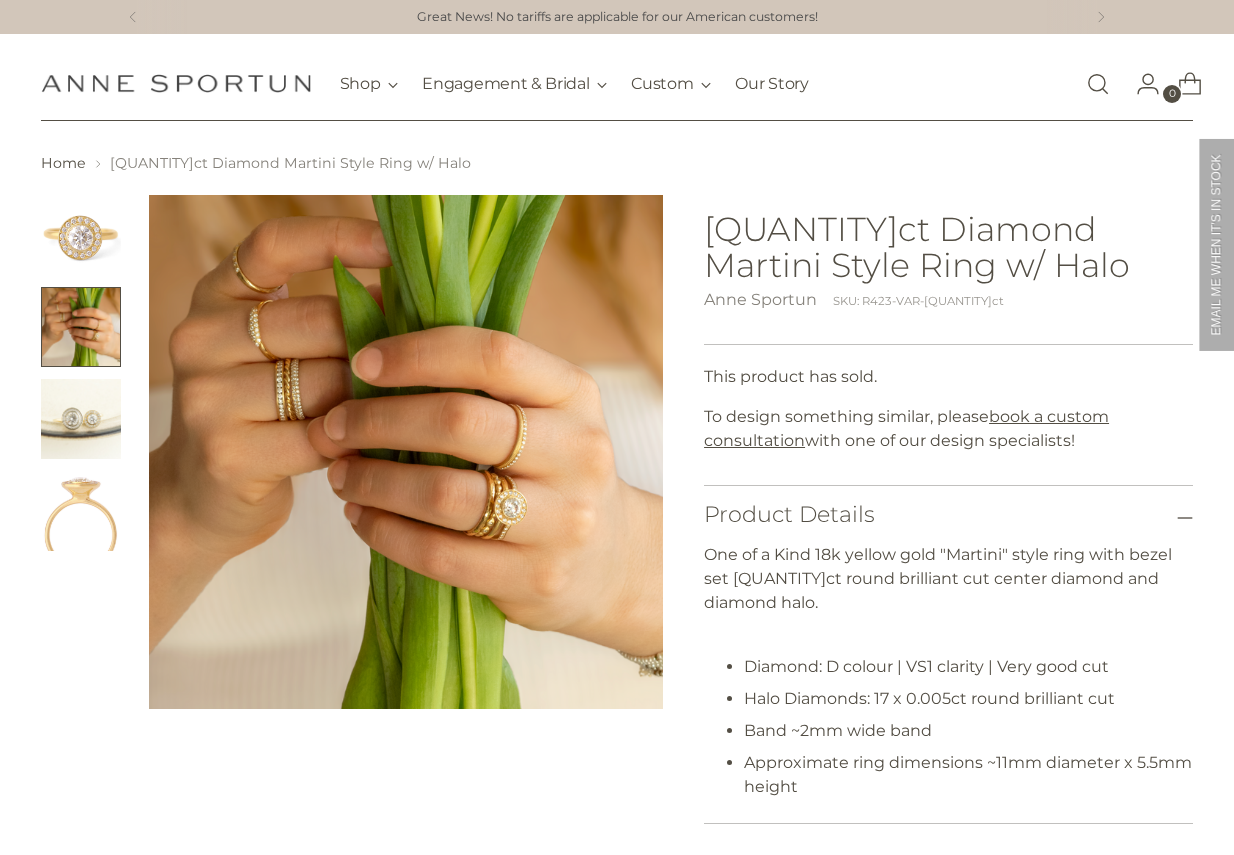 click at bounding box center (81, 235) 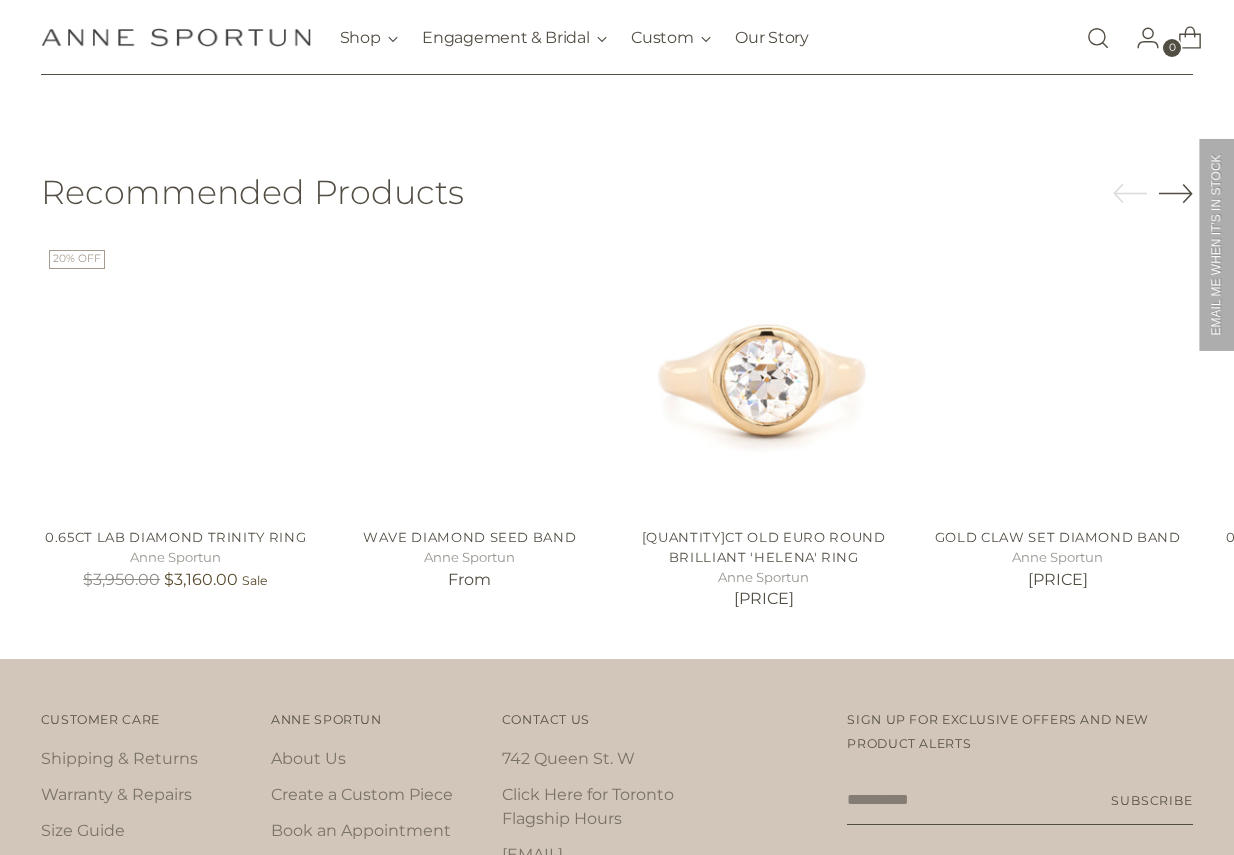 scroll, scrollTop: 900, scrollLeft: 0, axis: vertical 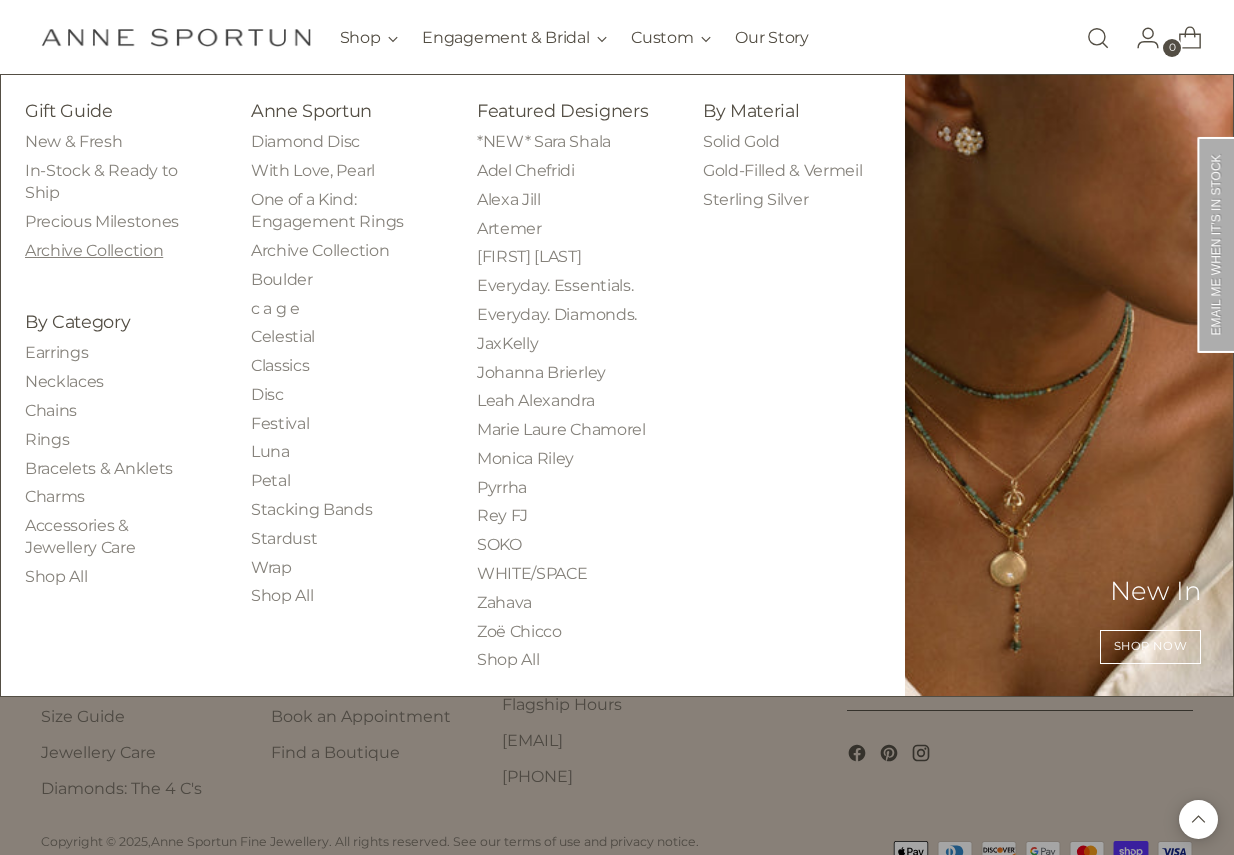 click on "Archive Collection" at bounding box center [94, 250] 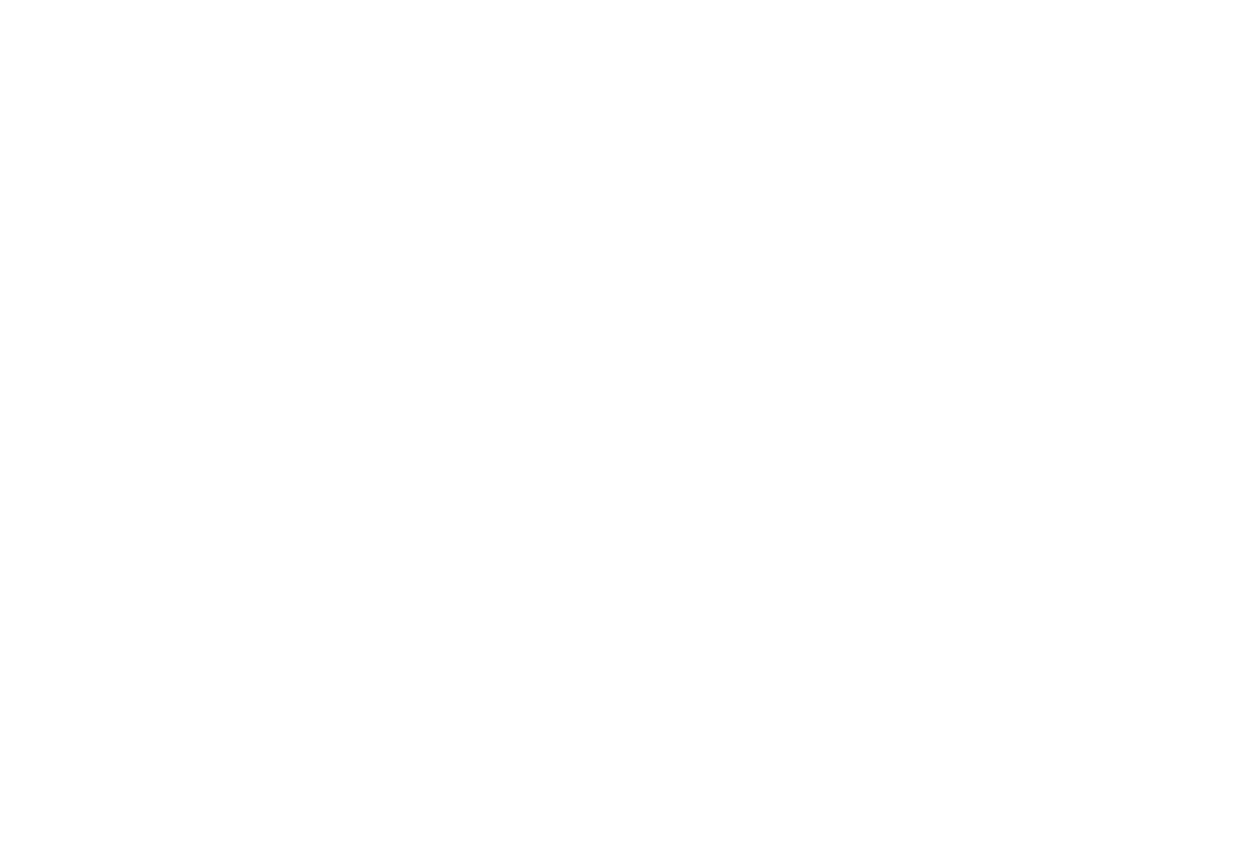 scroll, scrollTop: 0, scrollLeft: 0, axis: both 